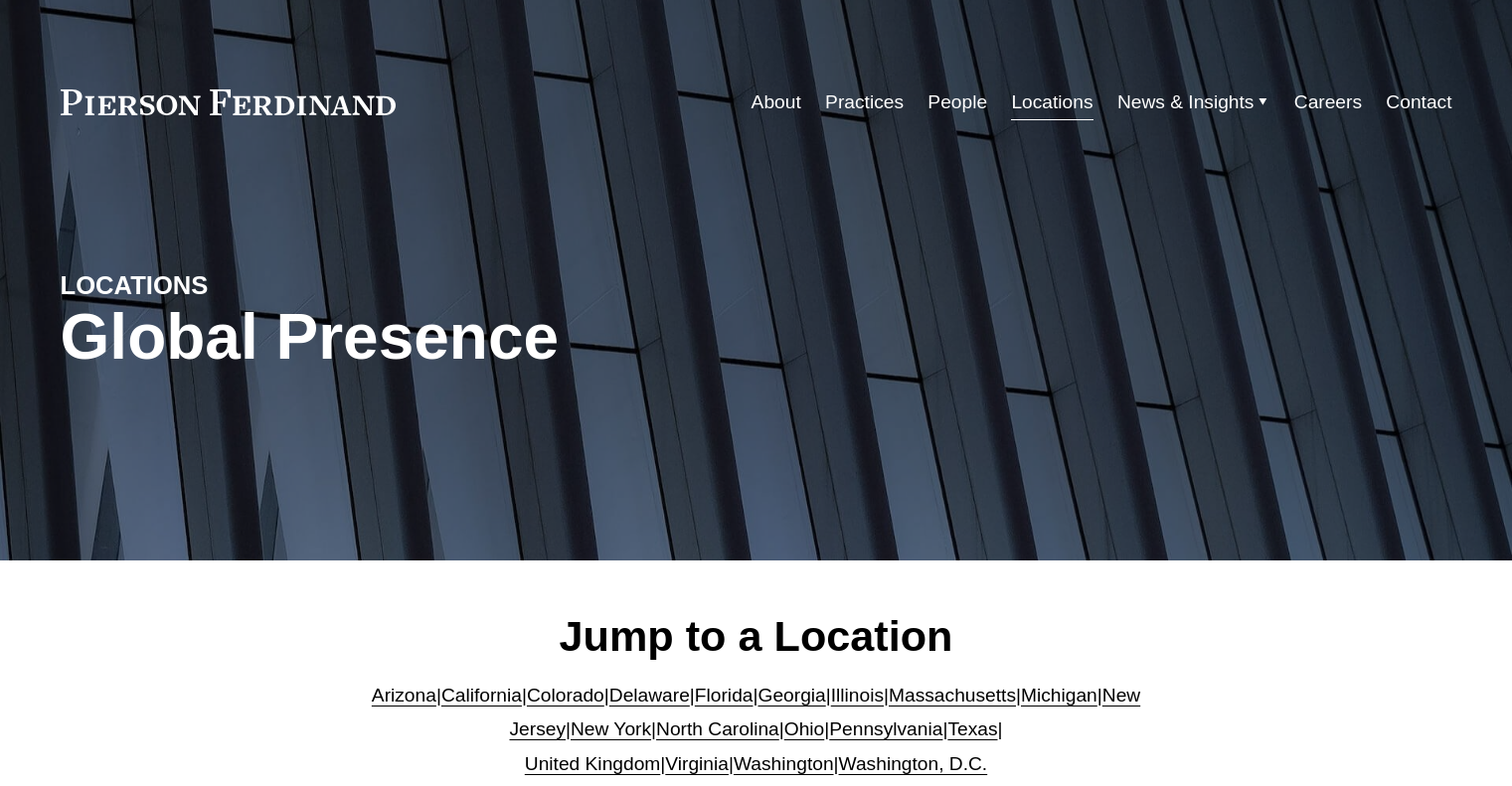 scroll, scrollTop: 0, scrollLeft: 0, axis: both 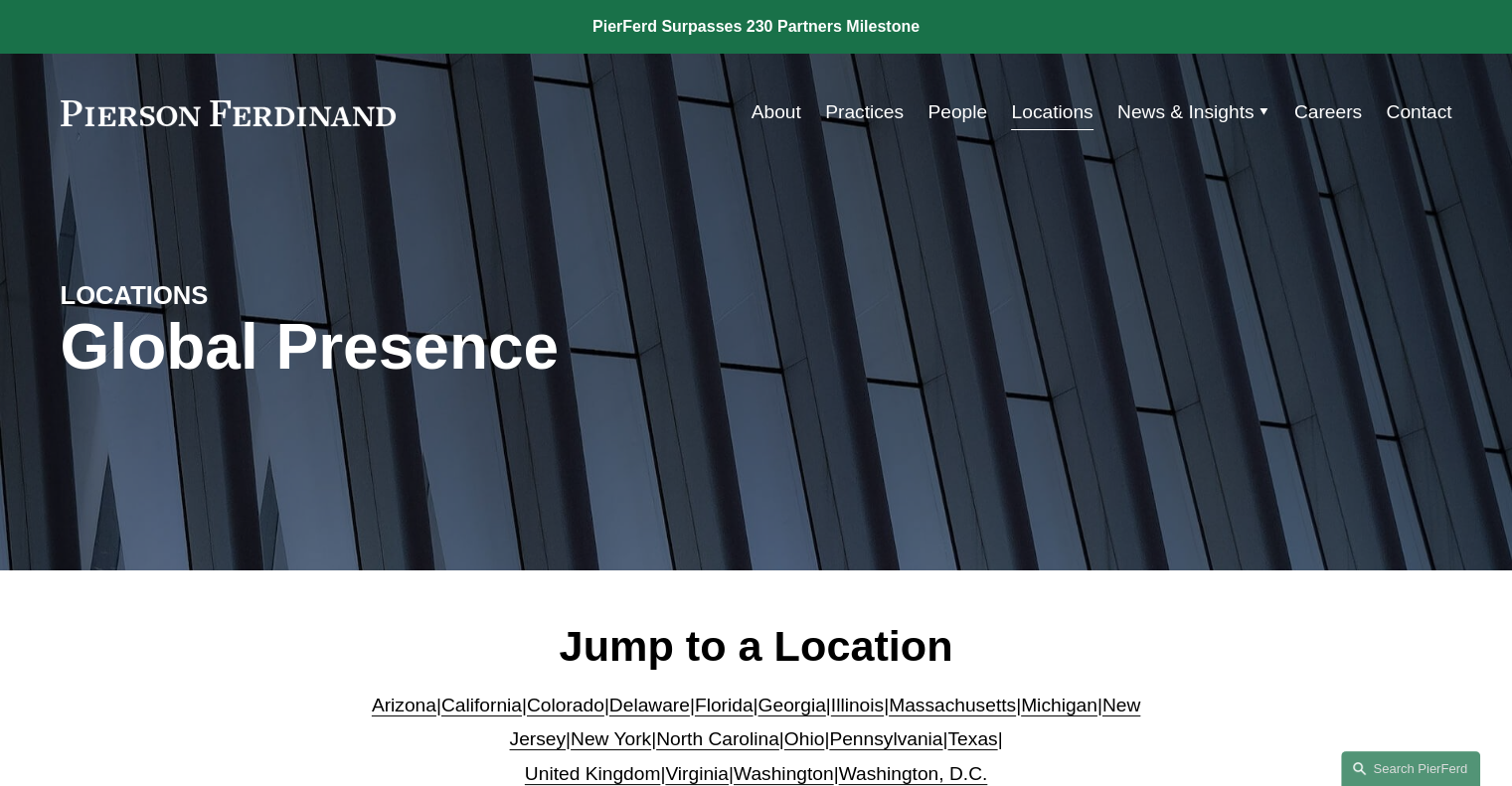click on "People" at bounding box center [957, 112] 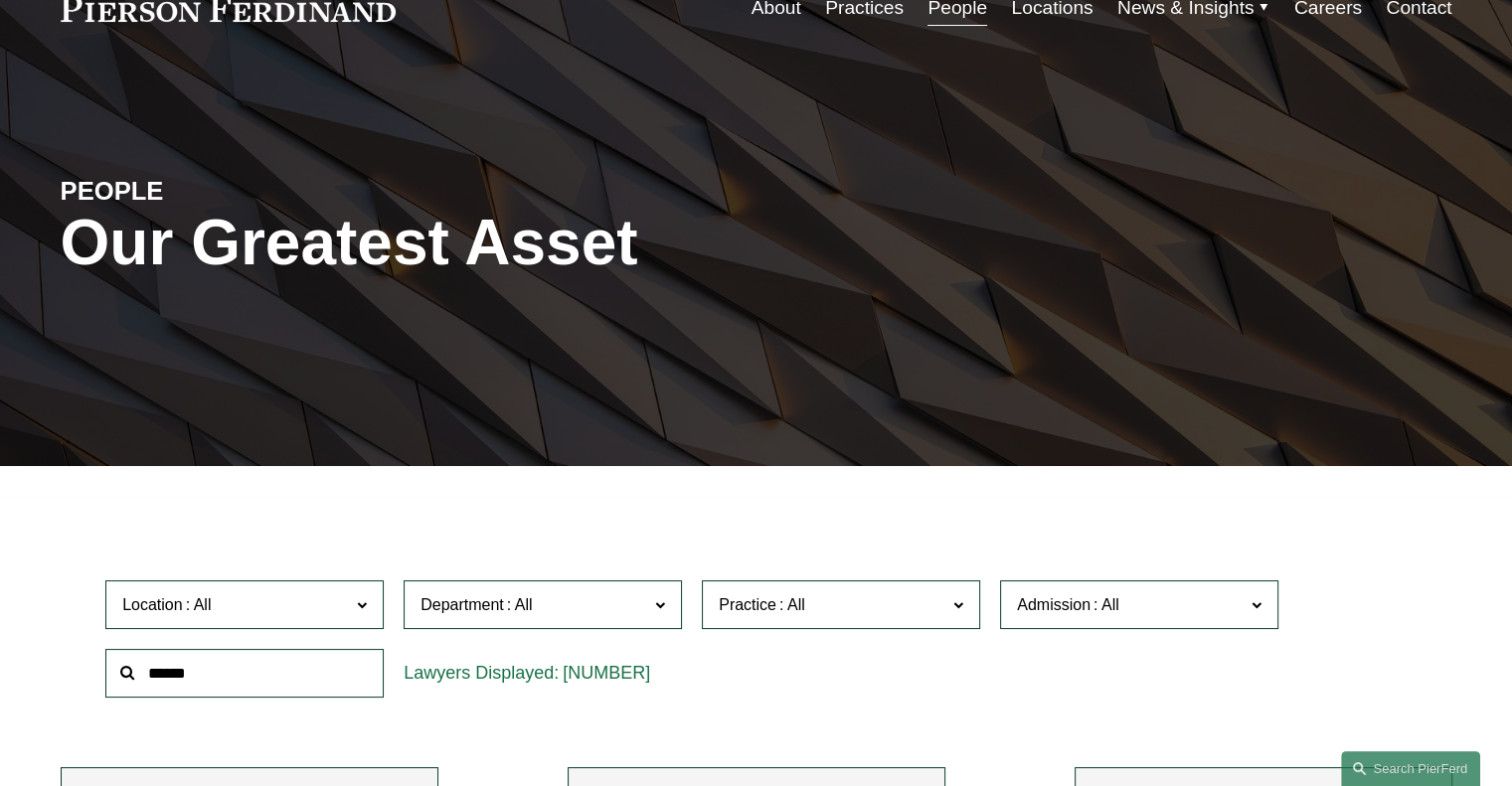 scroll, scrollTop: 199, scrollLeft: 0, axis: vertical 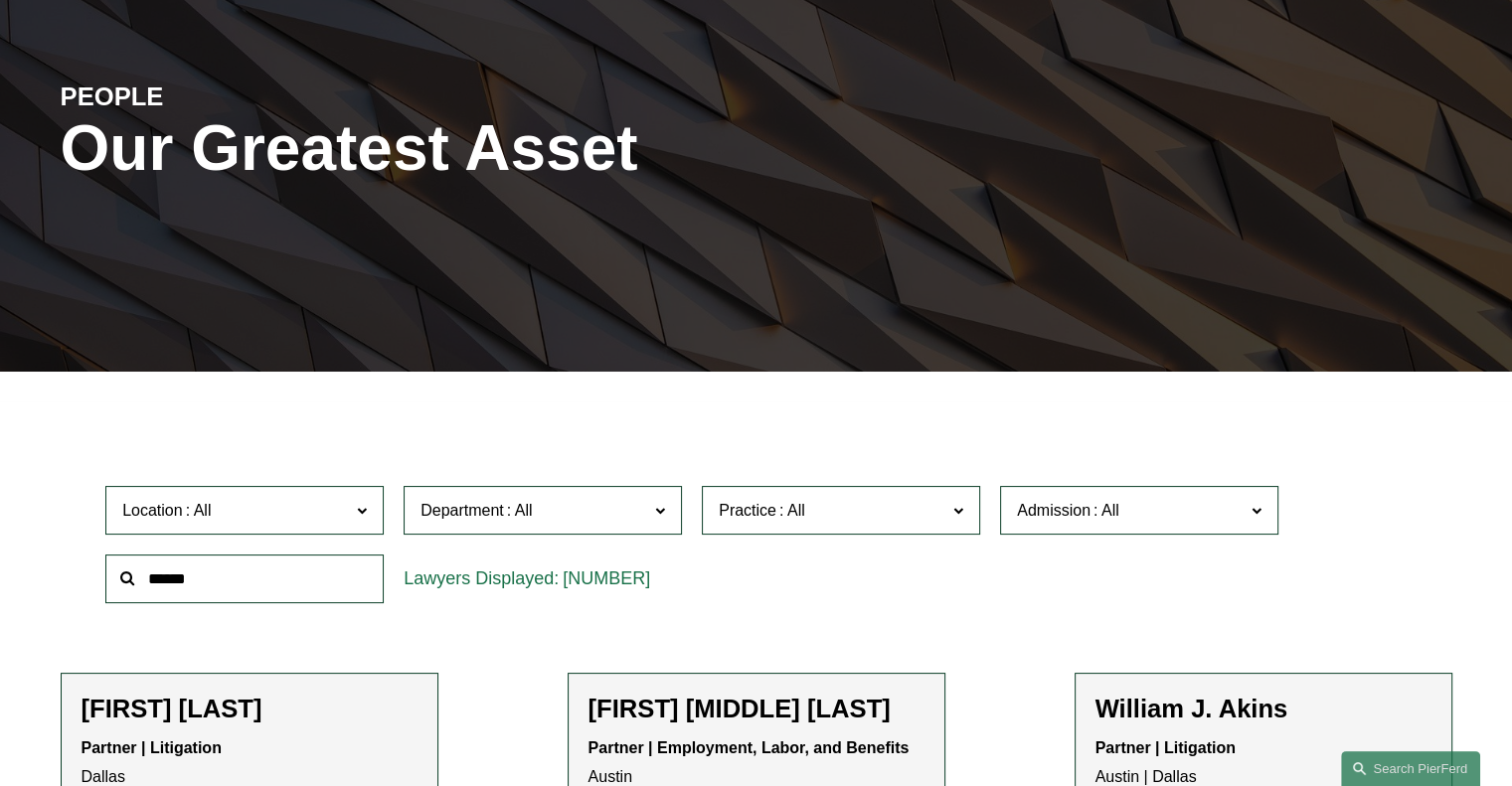 click 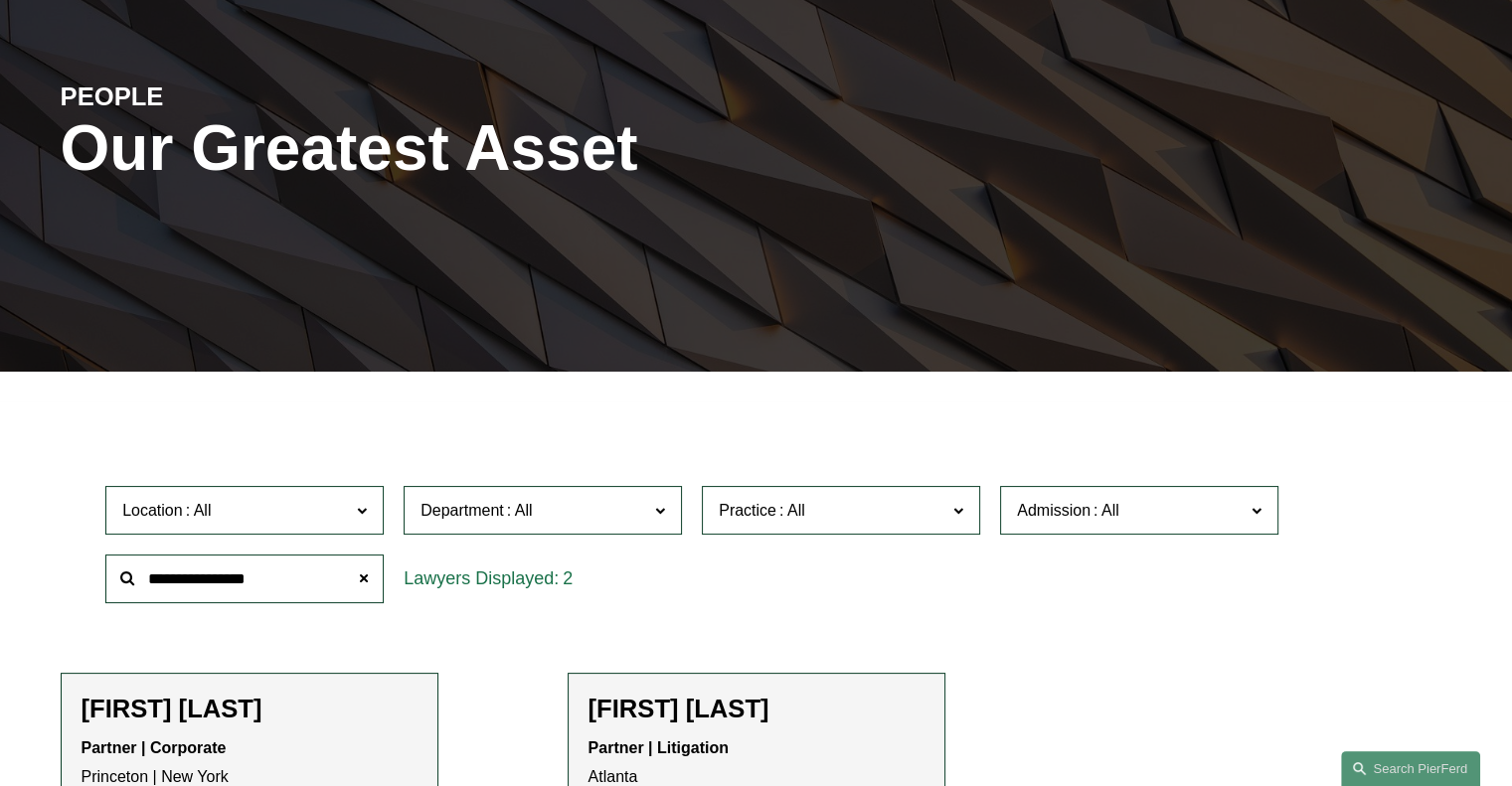 type on "**********" 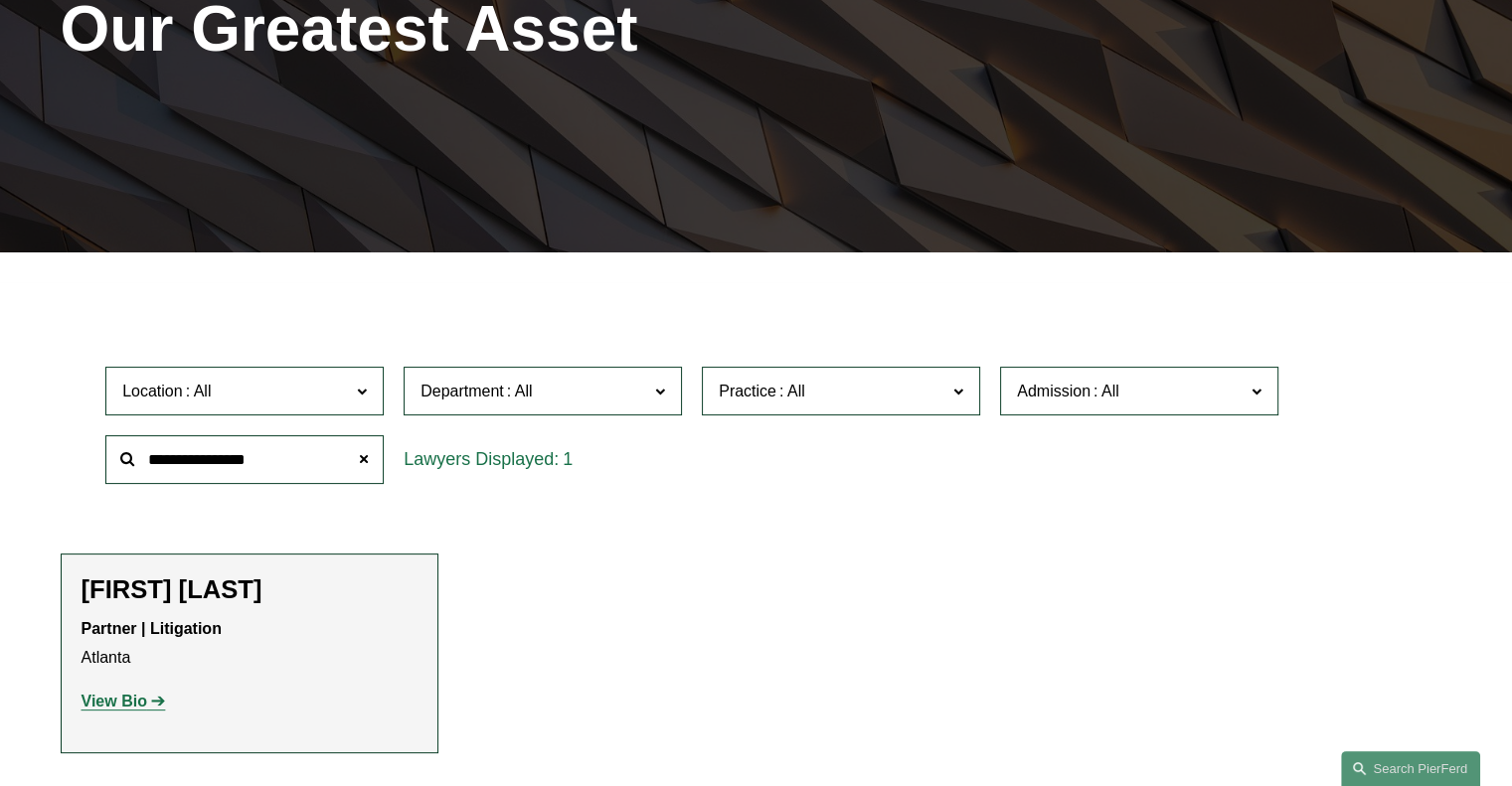 scroll, scrollTop: 497, scrollLeft: 0, axis: vertical 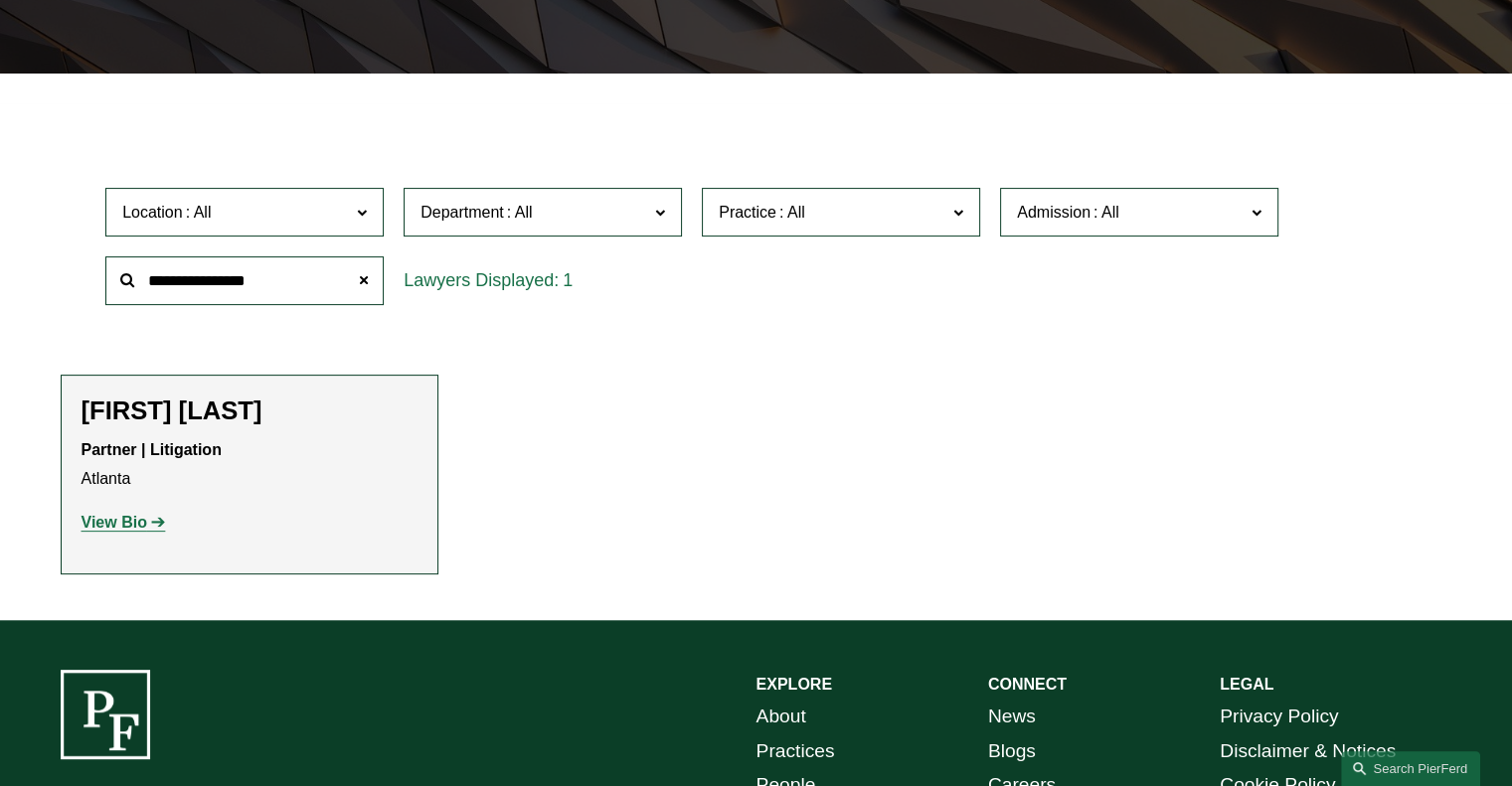 click on "View Bio" 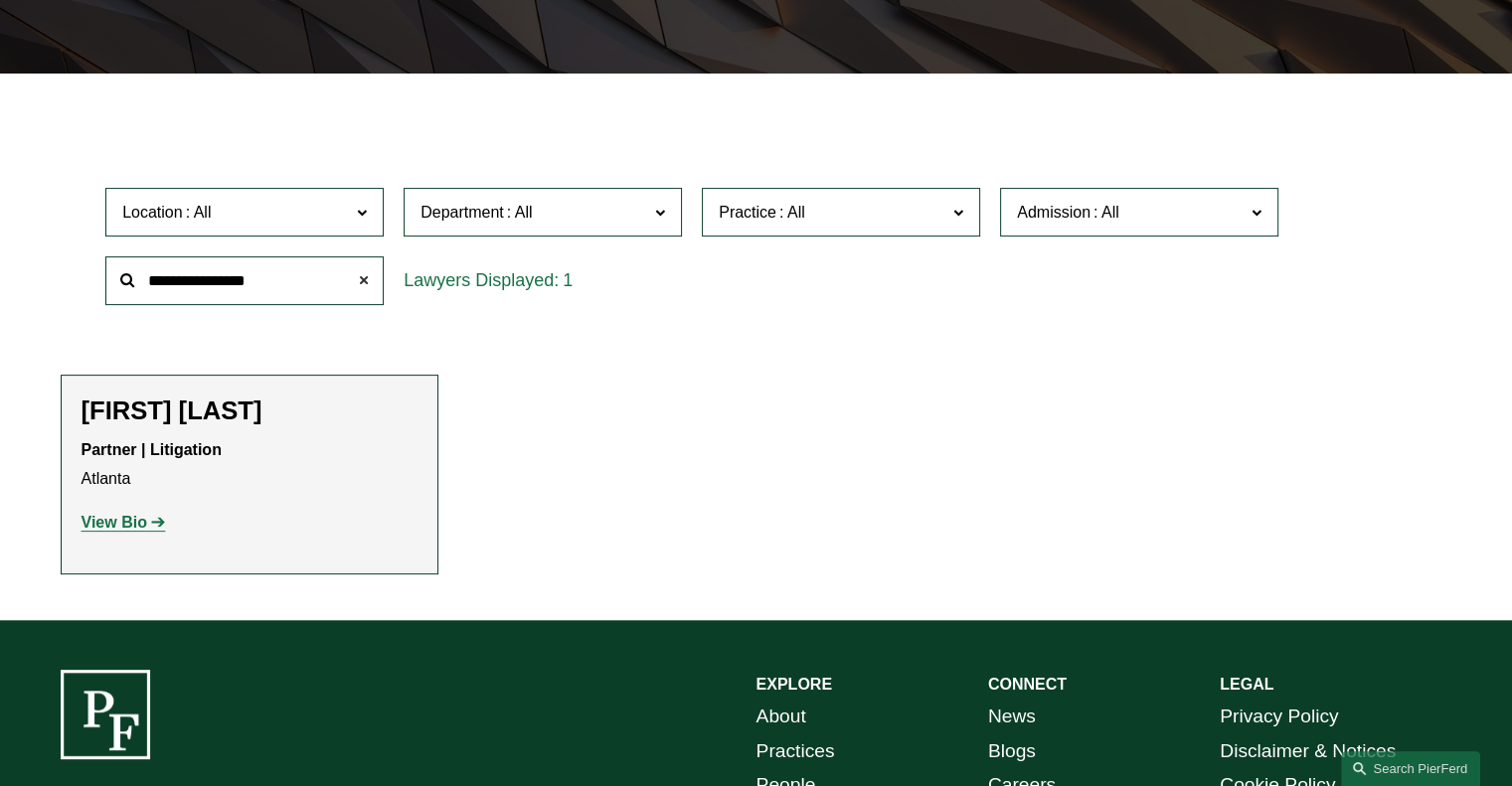 click 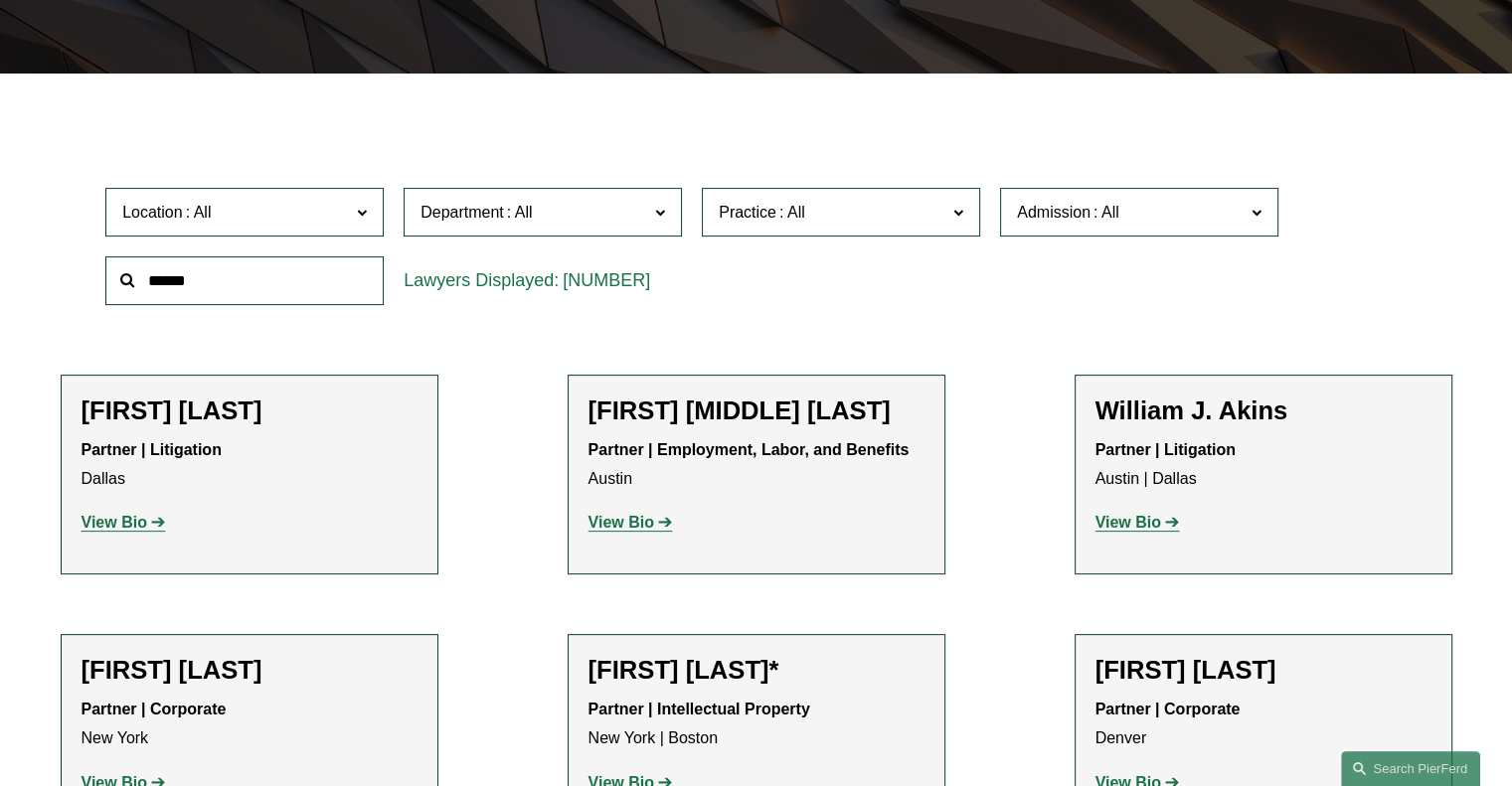 click 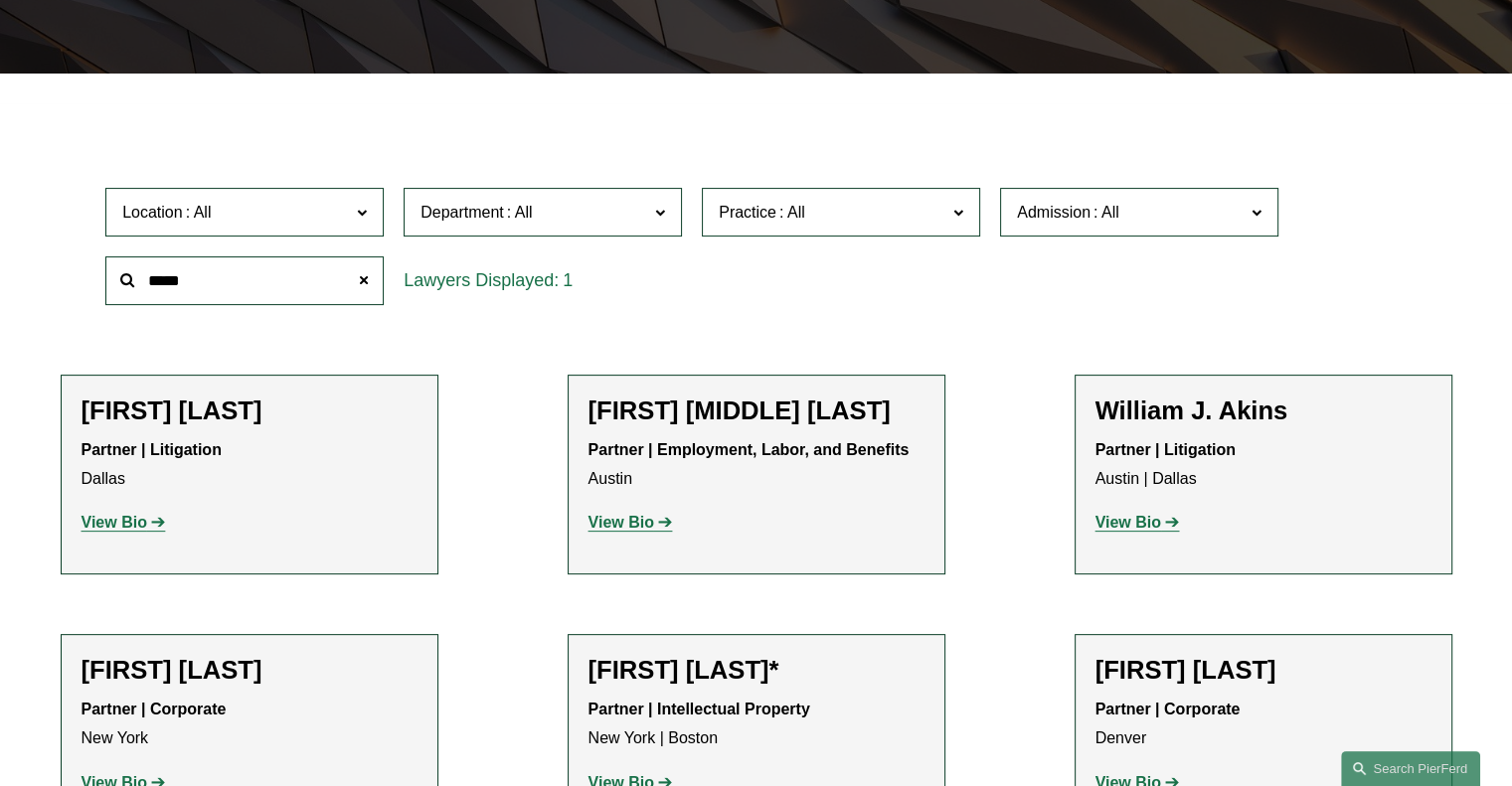 type on "*****" 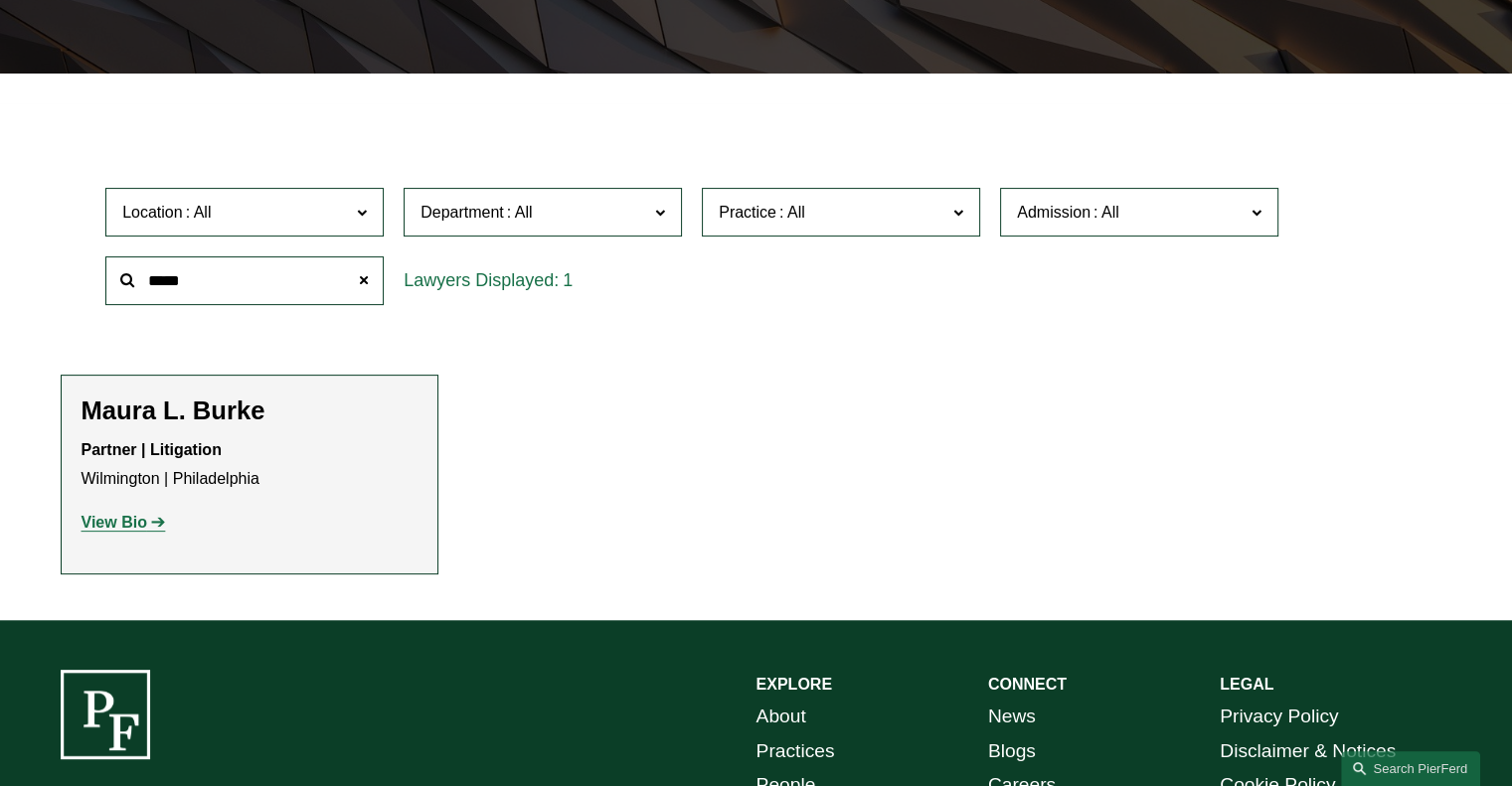 click on "View Bio" 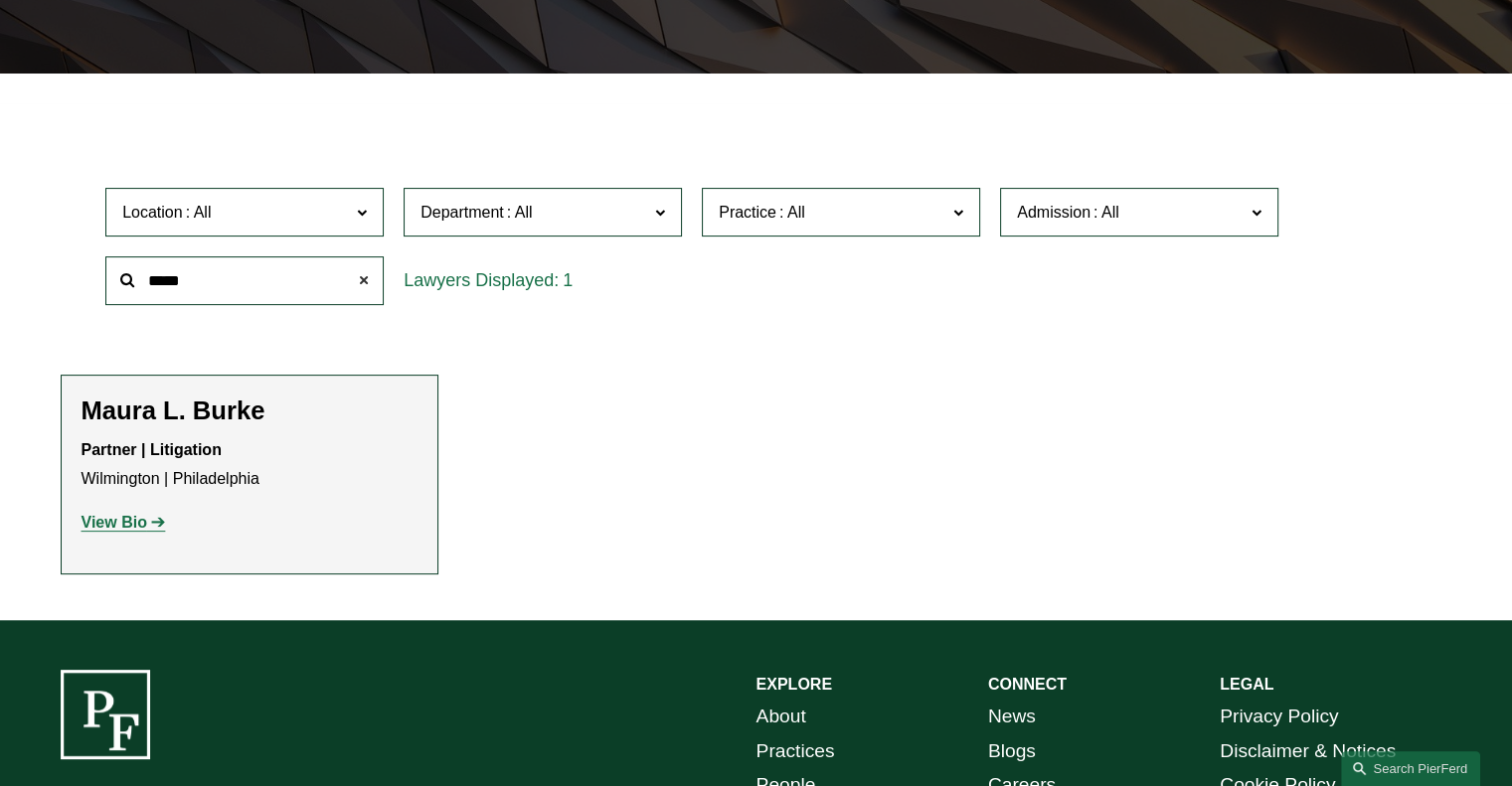 click 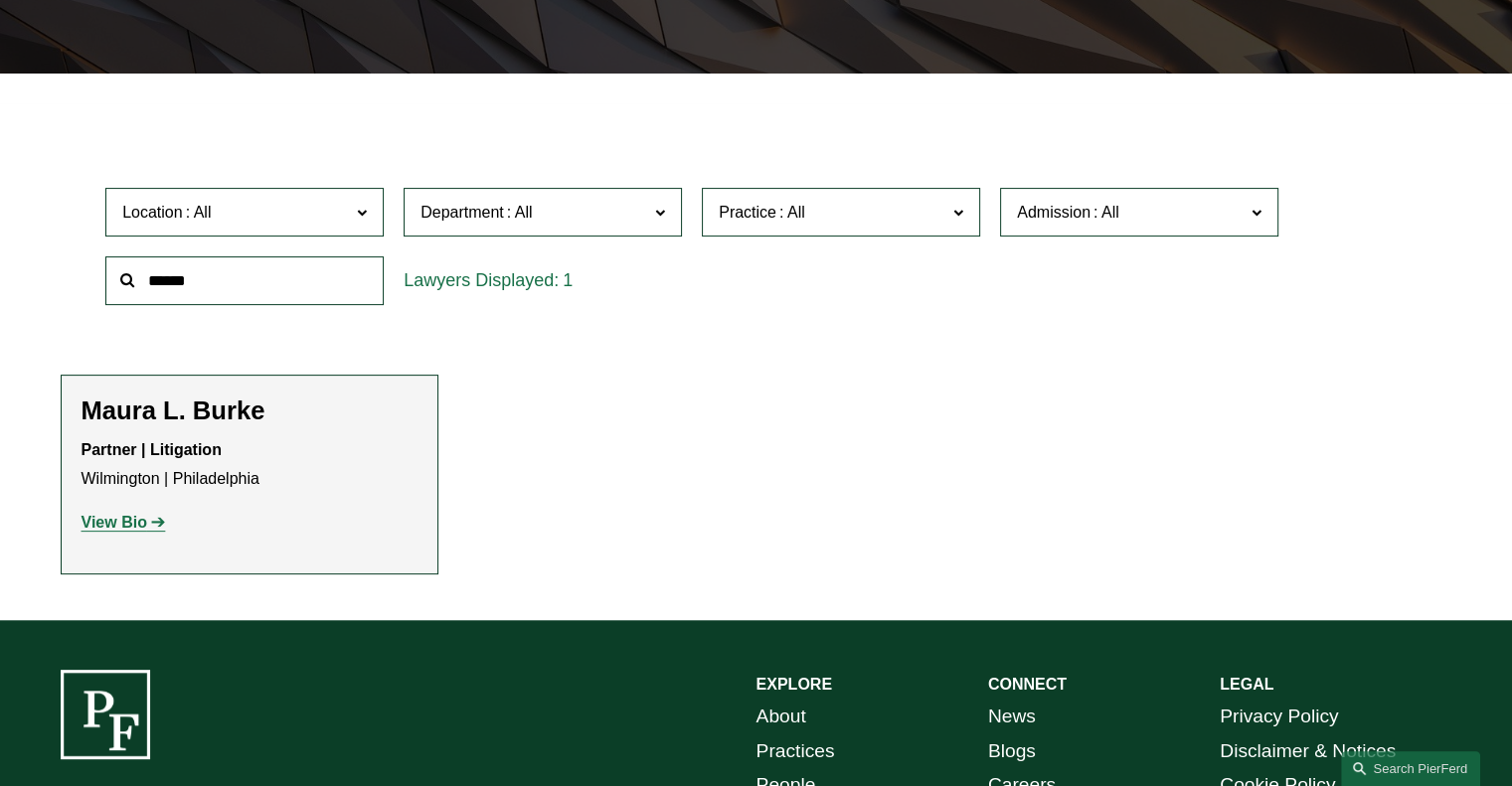 click 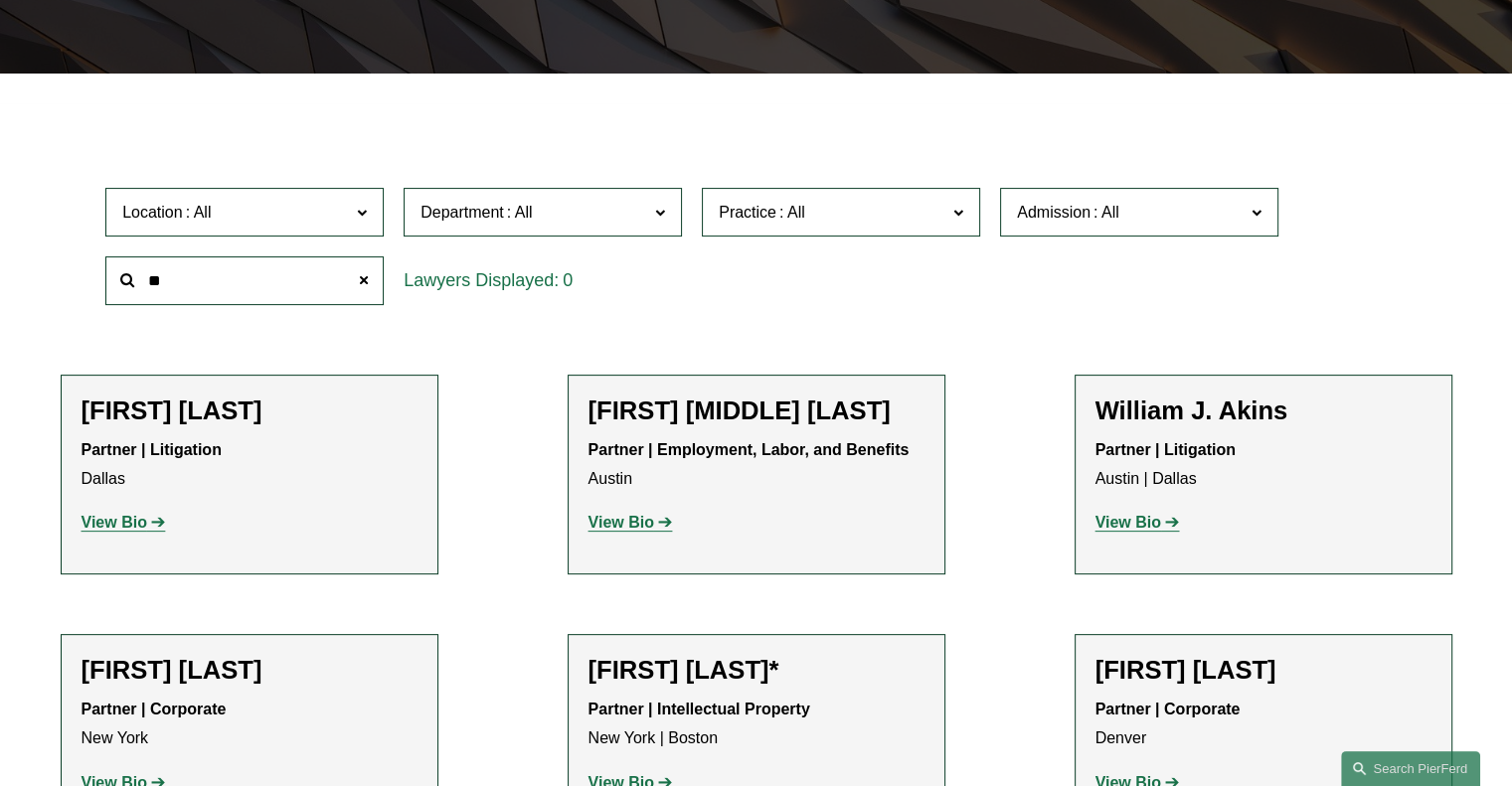 type on "*" 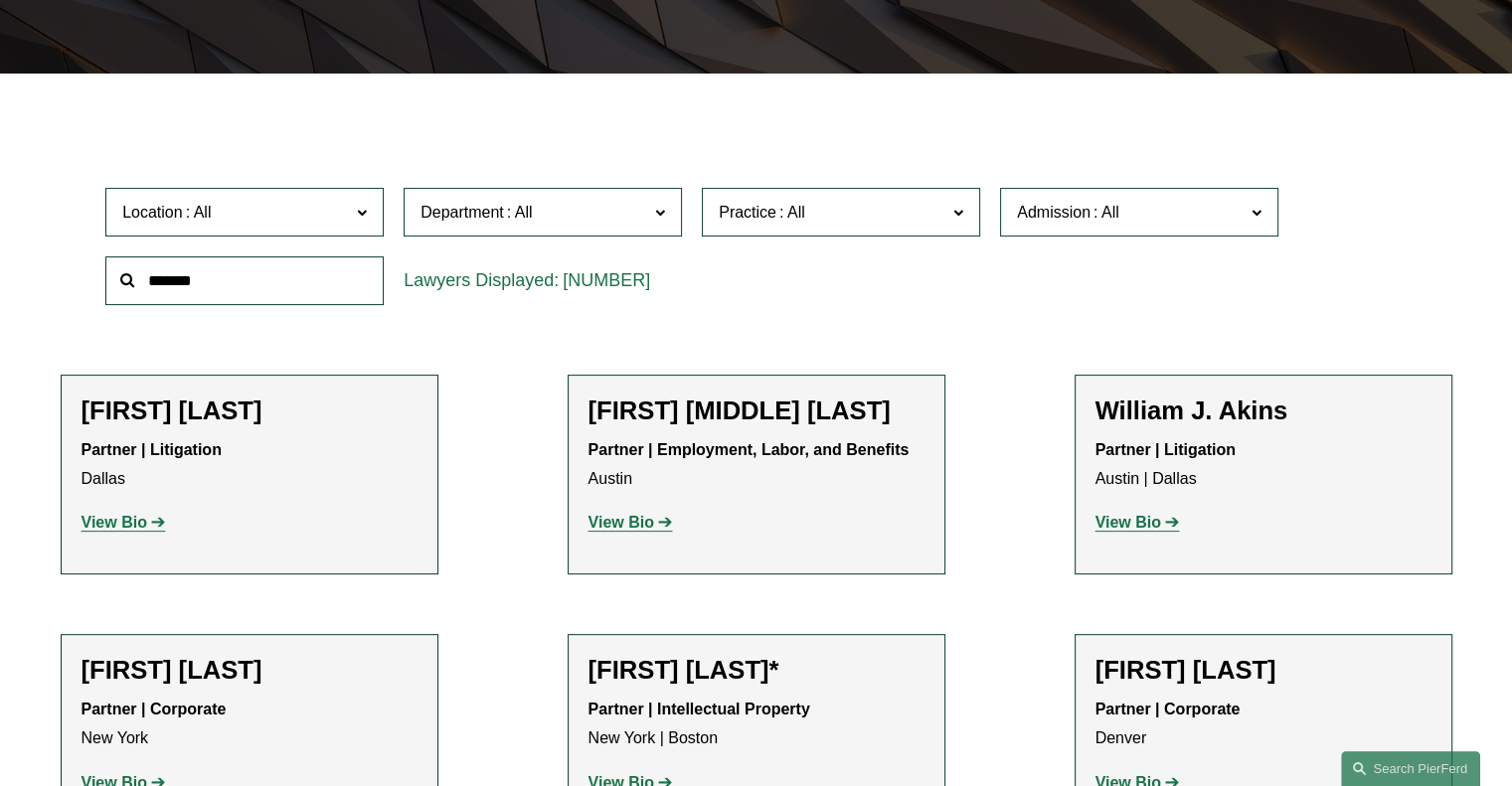 type on "*******" 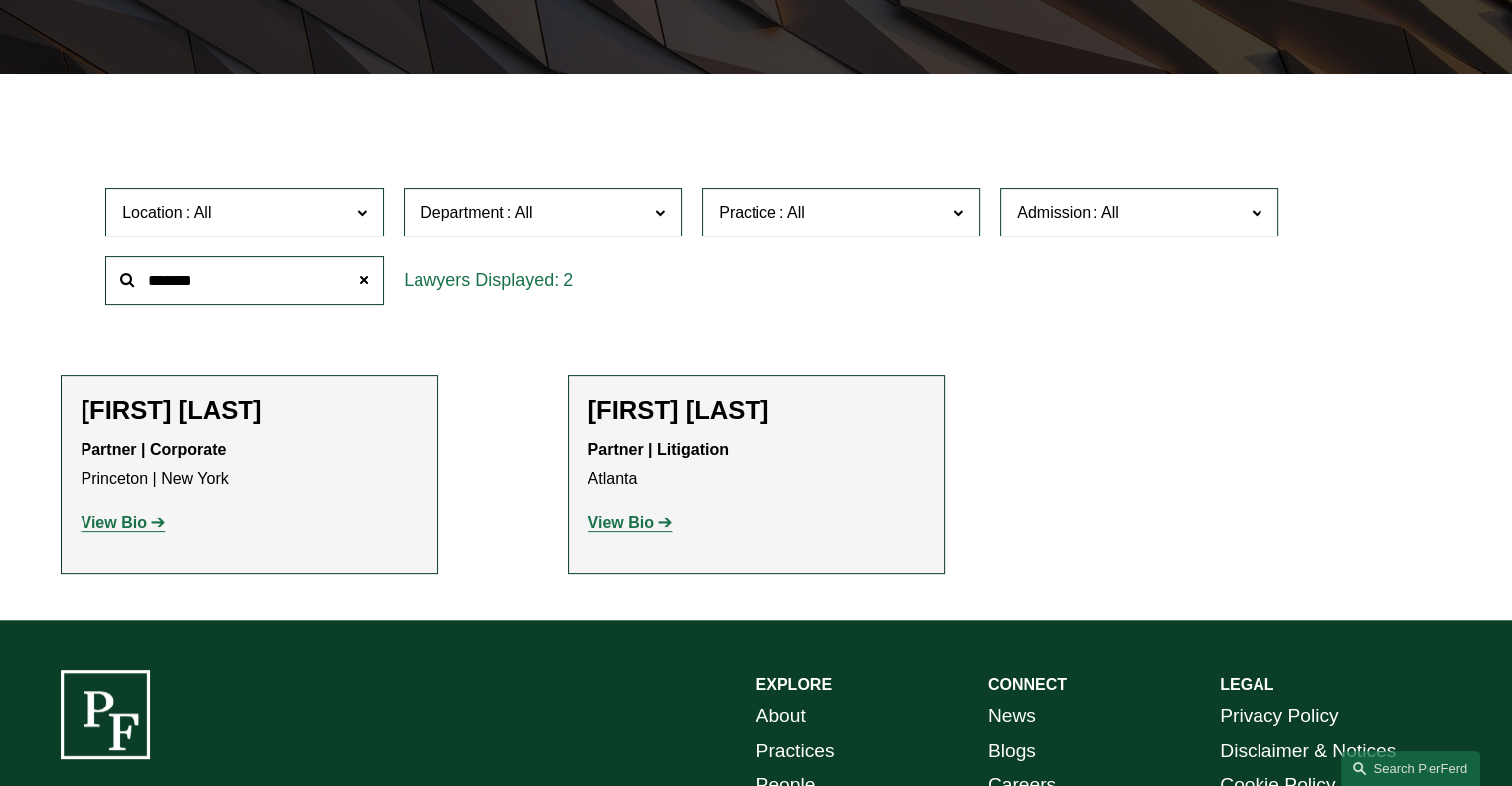 click on "View Bio" 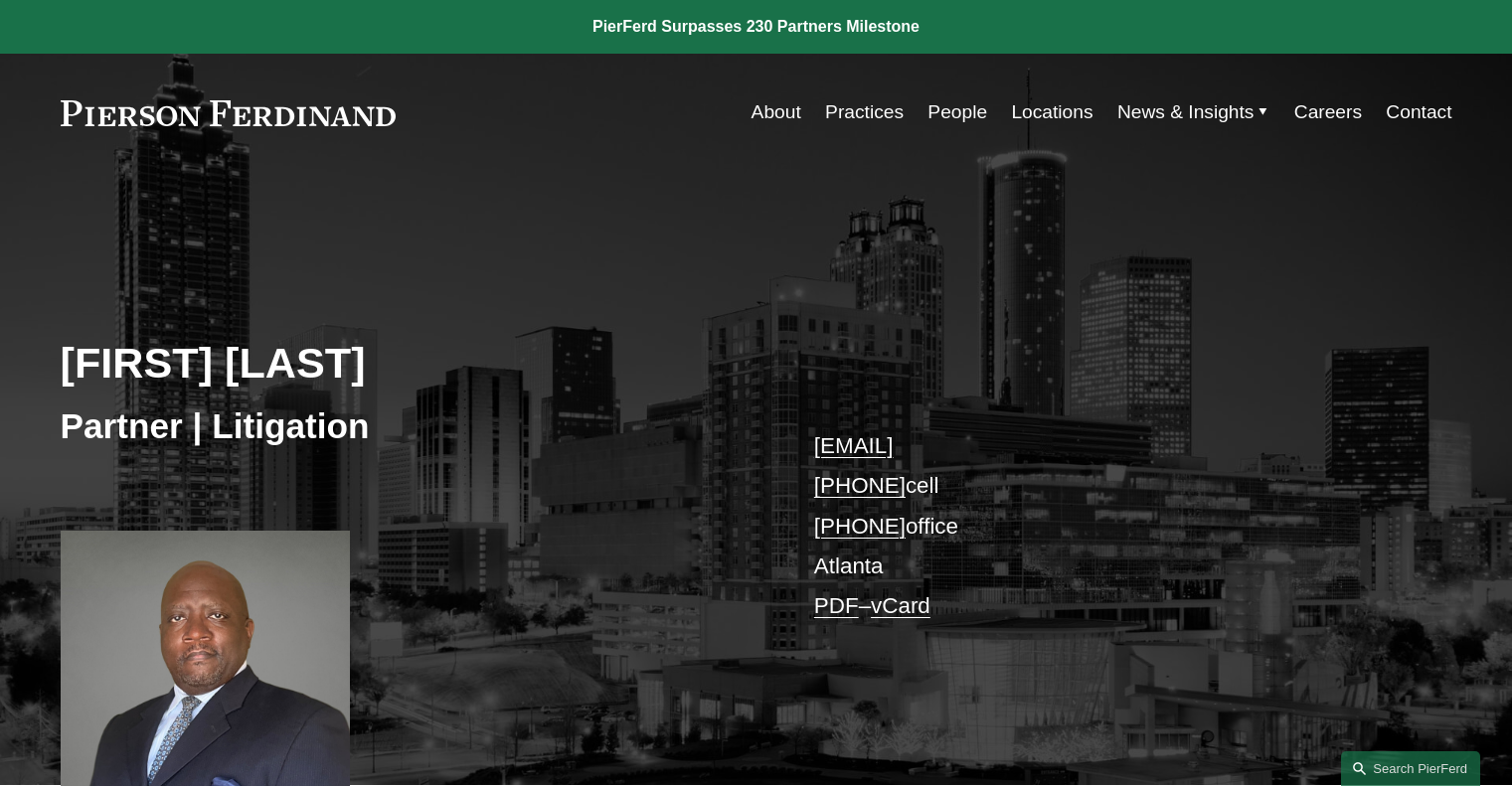 scroll, scrollTop: 0, scrollLeft: 0, axis: both 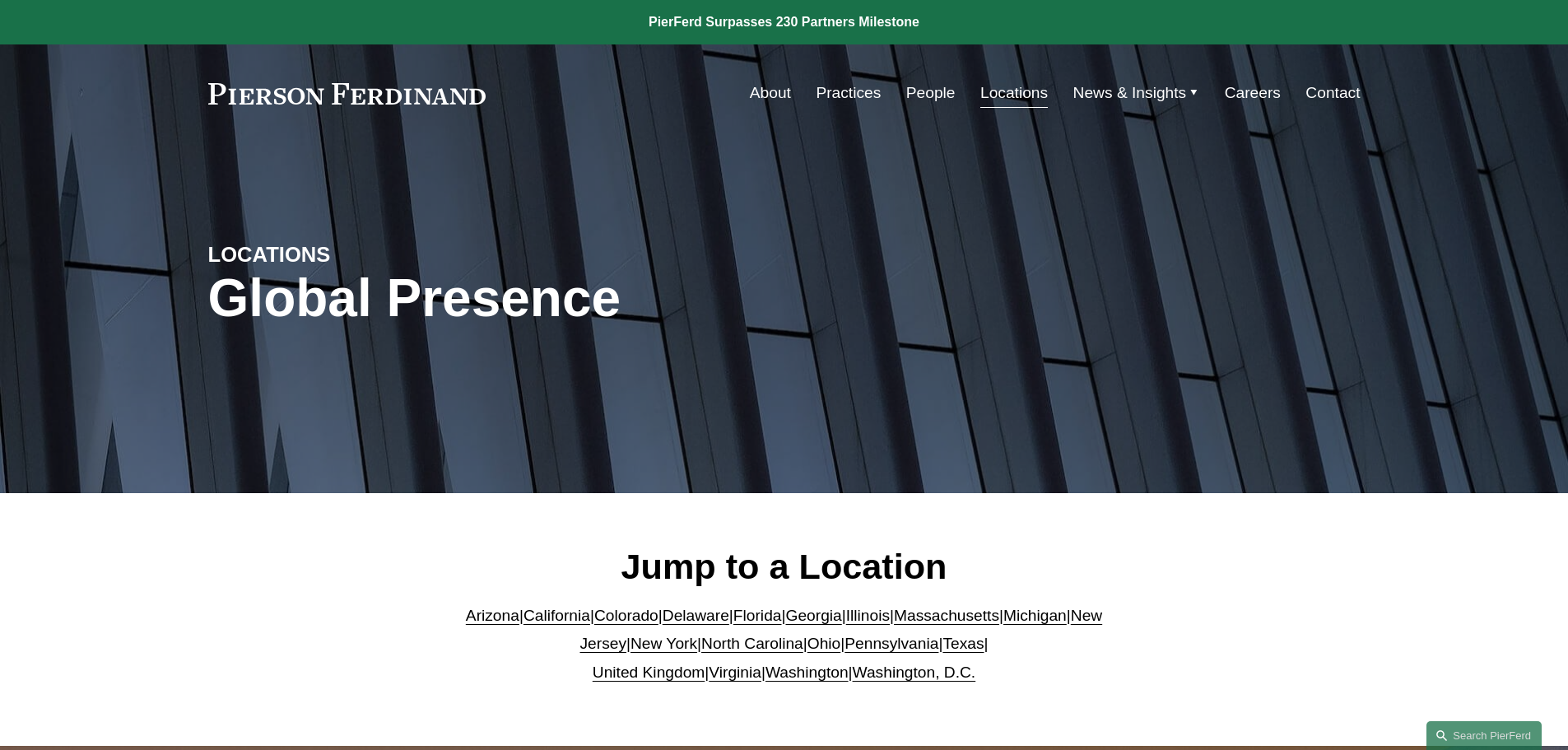 click on "Florida" at bounding box center [757, 615] 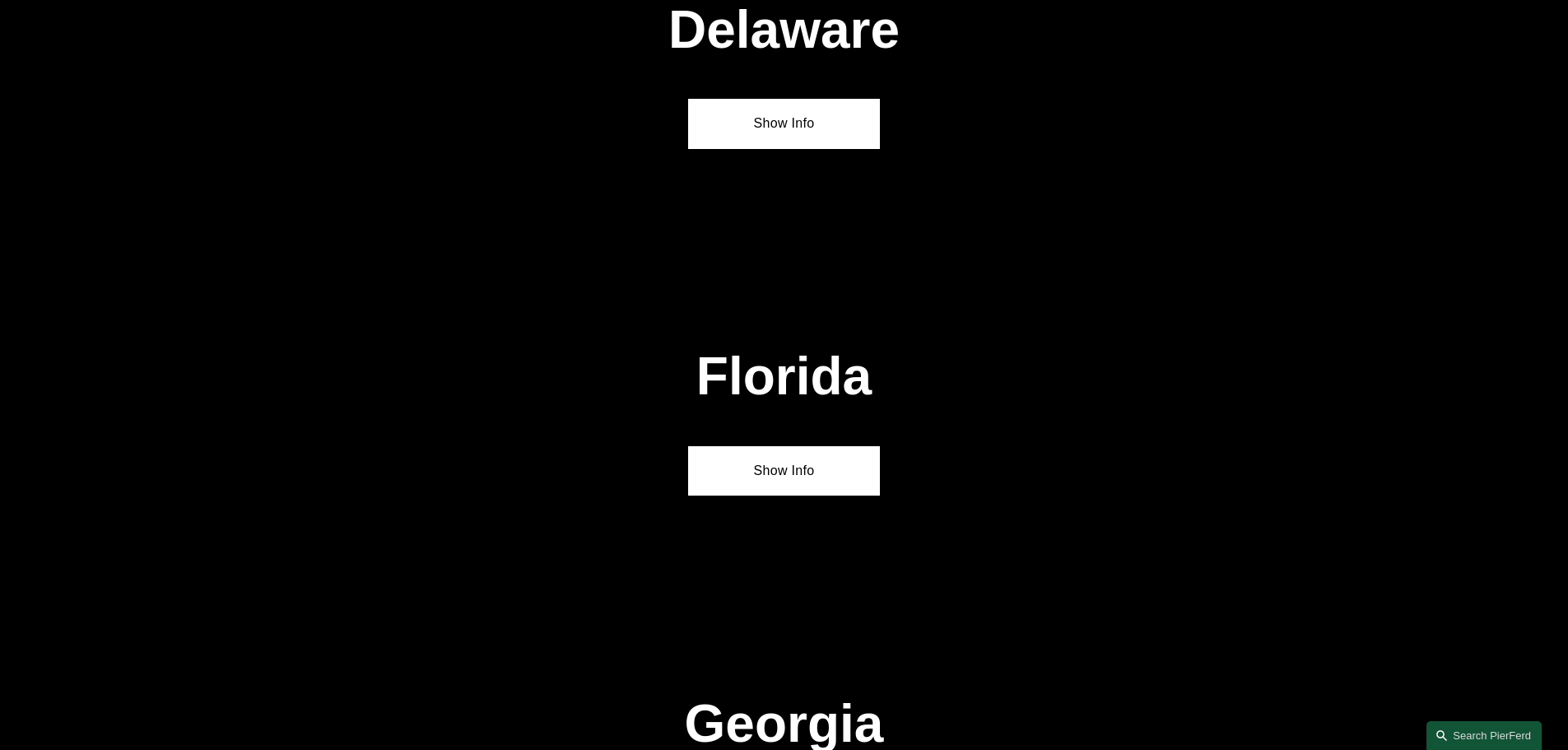 scroll, scrollTop: 2135, scrollLeft: 0, axis: vertical 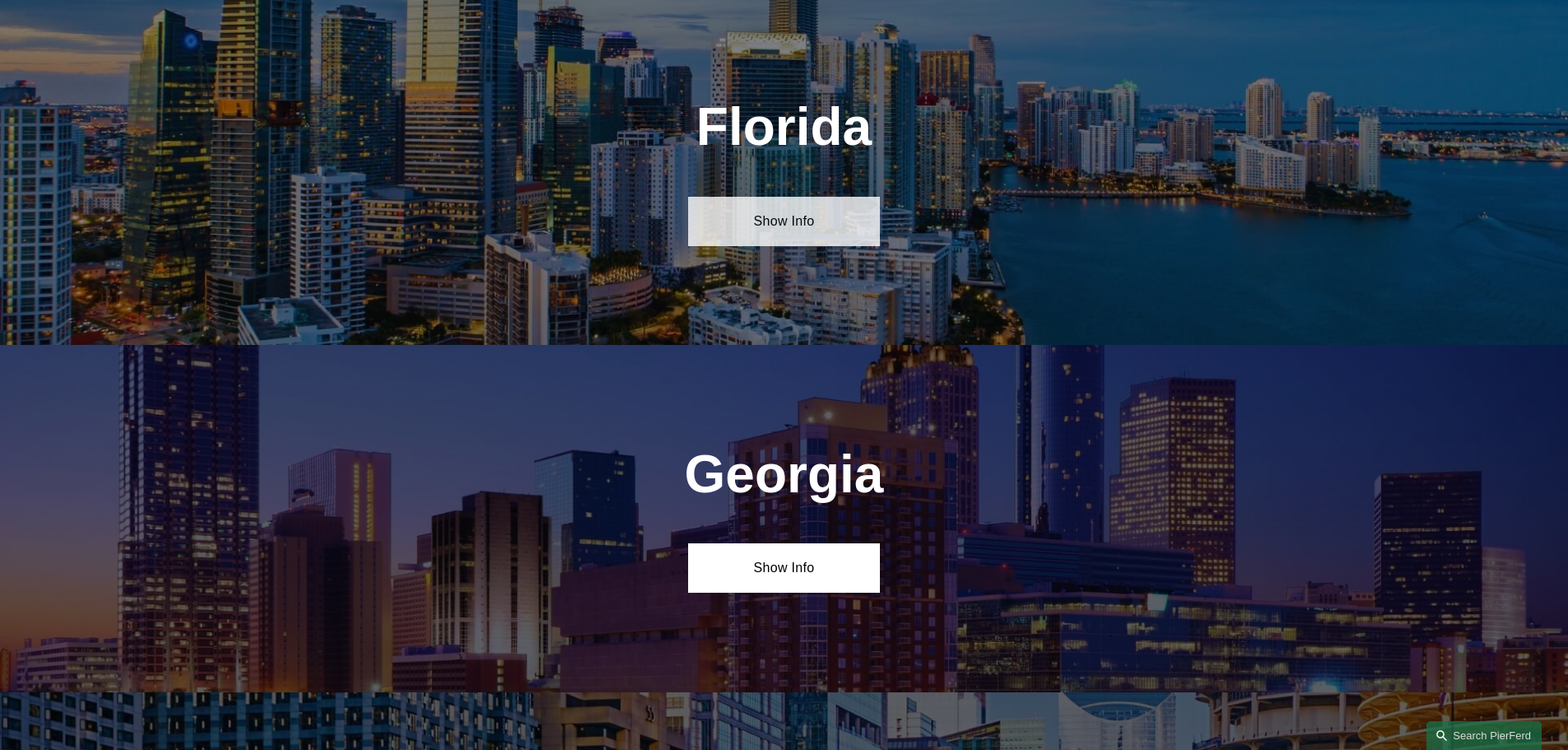 click on "Show Info" at bounding box center [784, 221] 